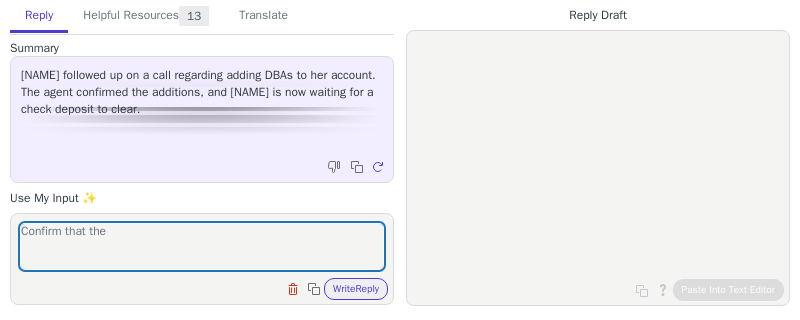 scroll, scrollTop: 0, scrollLeft: 0, axis: both 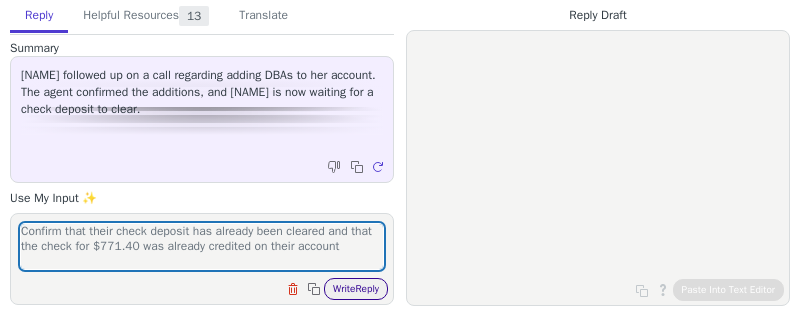 type on "Confirm that their check deposit has already been cleared and that the check for $771.40 was already credited on their account" 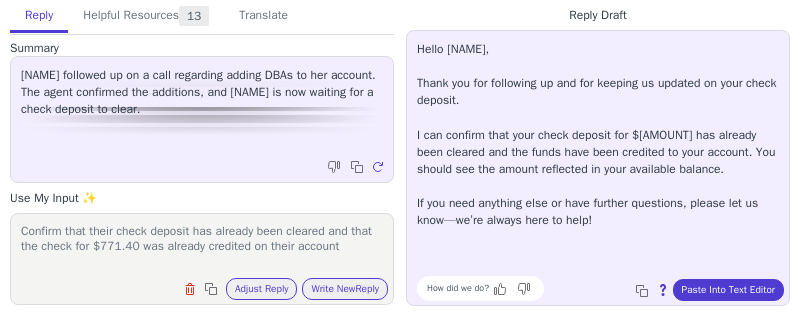 click on "Hello [NAME], Thank you for following up and for keeping us updated on your check deposit. I can confirm that your check deposit for $[AMOUNT] has already been cleared and the funds have been credited to your account. You should see the amount reflected in your available balance. If you need anything else or have further questions, please let us know—we’re always here to help! How did we do? Copy to clipboard About this reply Paste Into Text Editor" at bounding box center (598, 168) 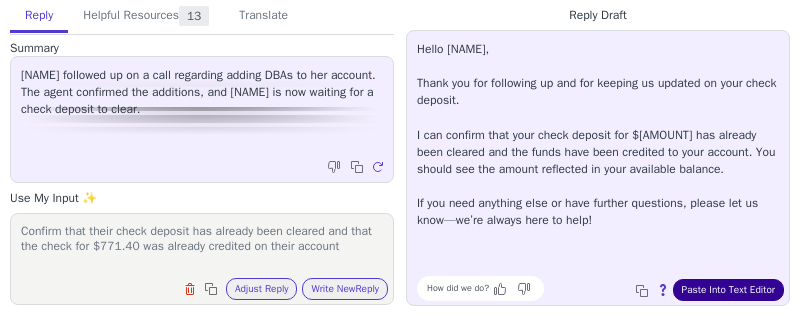 click on "Paste Into Text Editor" at bounding box center [728, 290] 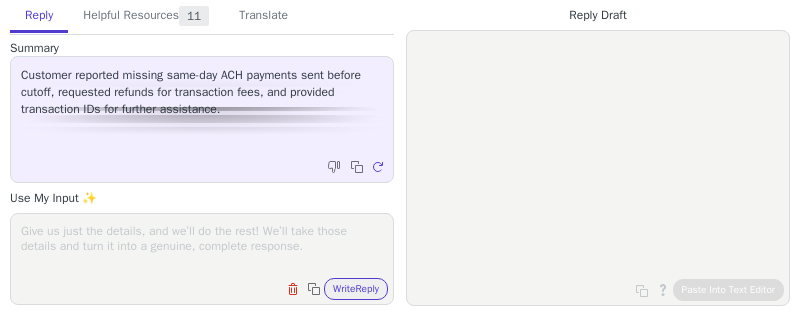 scroll, scrollTop: 0, scrollLeft: 0, axis: both 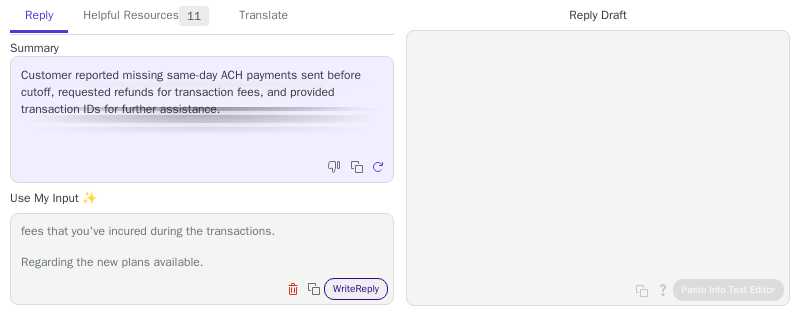 type on "Thank you for following up and providing the details of the transaction.
Upon checking, I was able to confirm that all the said payments had an expected completion of [DATE] which is today. I can also confirm that all of these payment should now be reflected on the receiving bank's end. It seems that the delay was caused by the holiday and weekend that gone by.
As a one time courtesy, I could defenietly process a refund for the fees that you've incured during the transactions.
Regarding the new plans available." 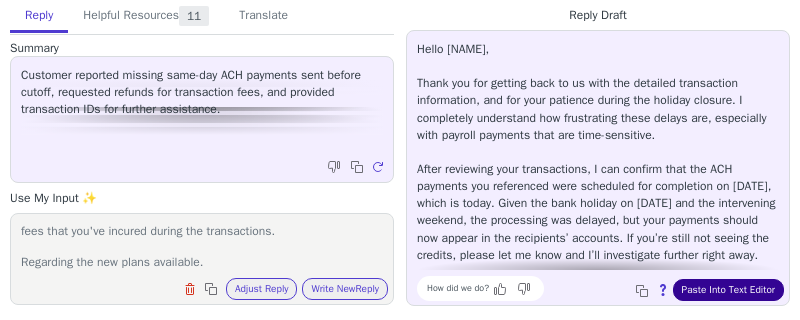 click on "Paste Into Text Editor" at bounding box center [728, 290] 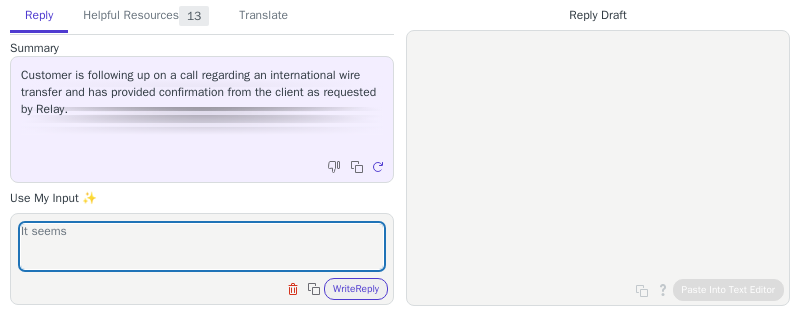 scroll, scrollTop: 0, scrollLeft: 0, axis: both 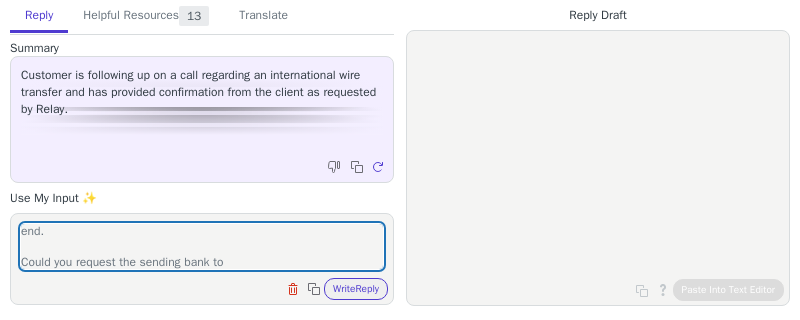 click on "While this is a confirmation of the sending bank that the wire has been sent, we are unable to use it to track the funds here on our end.
Could you request the sending bank to" at bounding box center [202, 246] 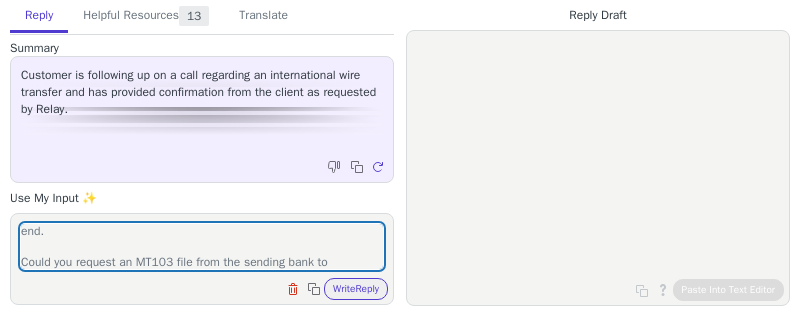 click on "While this is a confirmation of the sending bank that the wire has been sent, we are unable to use it to track the funds here on our end.
Could you request an MT103 file from the sending bank to" at bounding box center (202, 246) 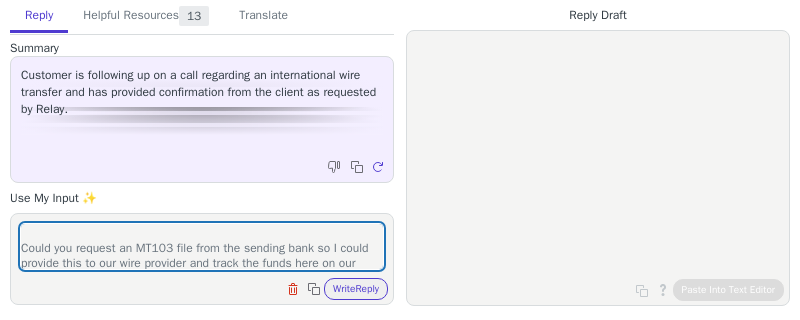scroll, scrollTop: 61, scrollLeft: 0, axis: vertical 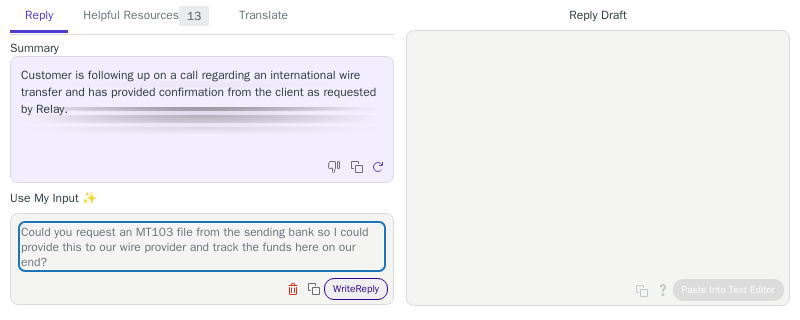 type on "While this is a confirmation of the sending bank that the wire has been sent, we are unable to use it to track the funds here on our end.
Could you request an MT103 file from the sending bank so I could provide this to our wire provider and track the funds here on our end?" 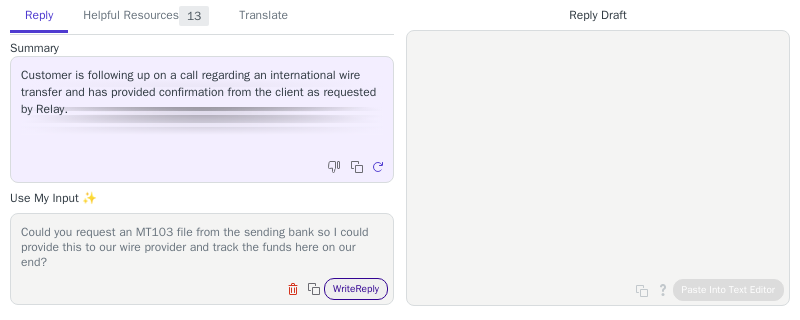 click on "Write  Reply" at bounding box center [356, 289] 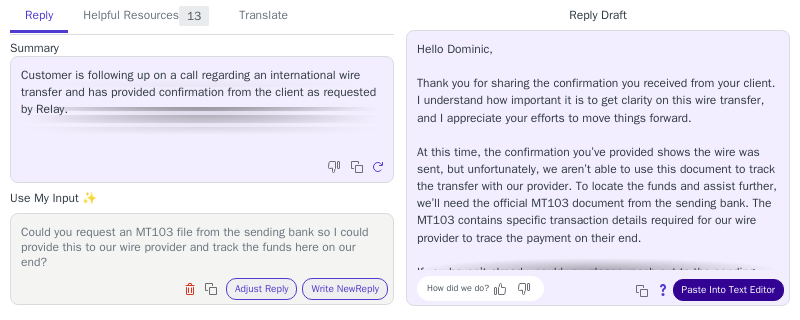 click on "Paste Into Text Editor" at bounding box center [728, 290] 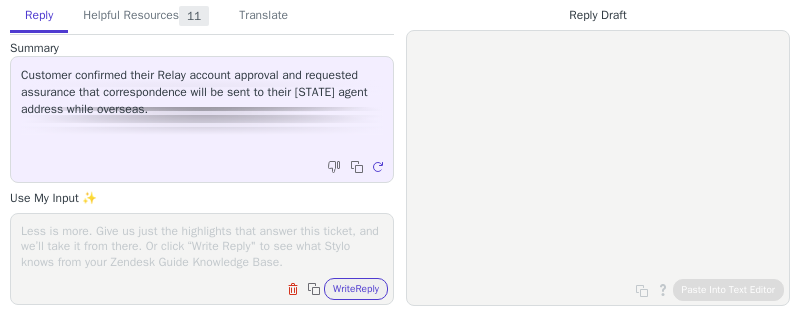 scroll, scrollTop: 0, scrollLeft: 0, axis: both 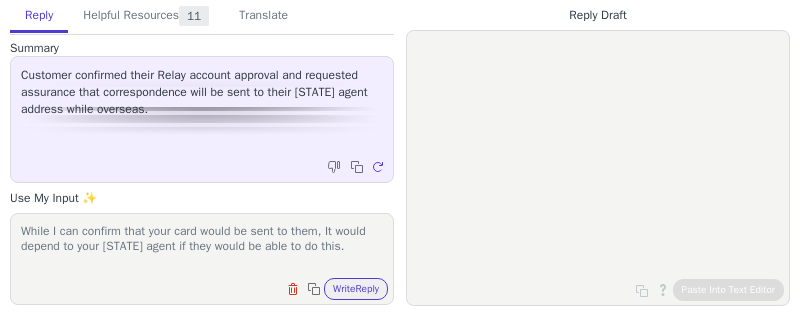 click on "While I can confirm that your card would be sent to them, It would depend to your [STATE] agent if they would be able to do this." at bounding box center (202, 246) 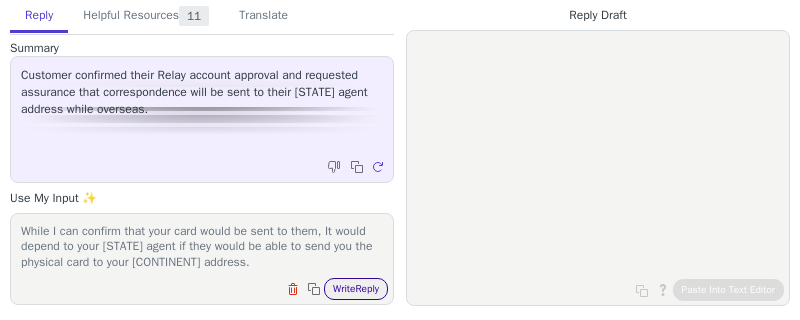 type on "While I can confirm that your card would be sent to them, It would depend to your [STATE] agent if they would be able to send you the physical card to your [CONTINENT] address." 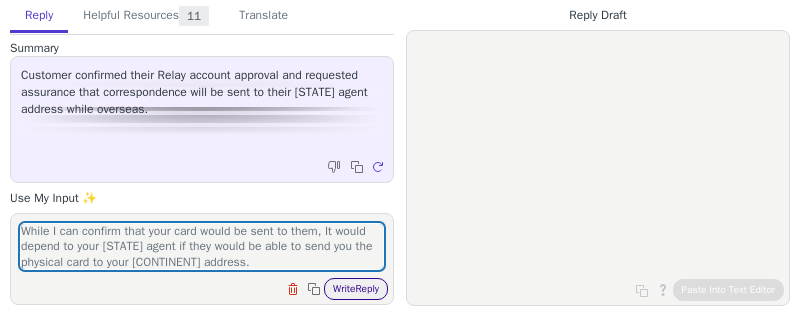 click on "Write  Reply" at bounding box center [356, 289] 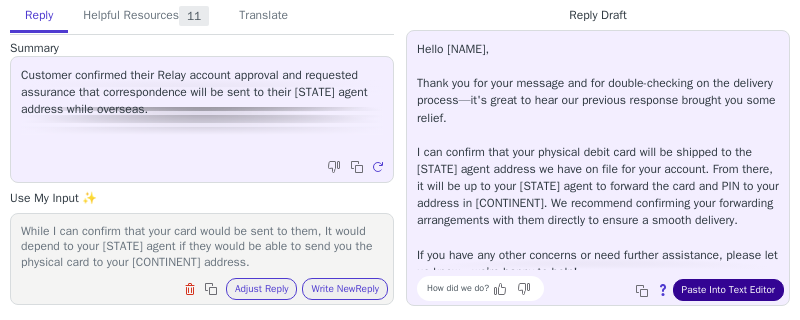 click on "Paste Into Text Editor" at bounding box center (728, 290) 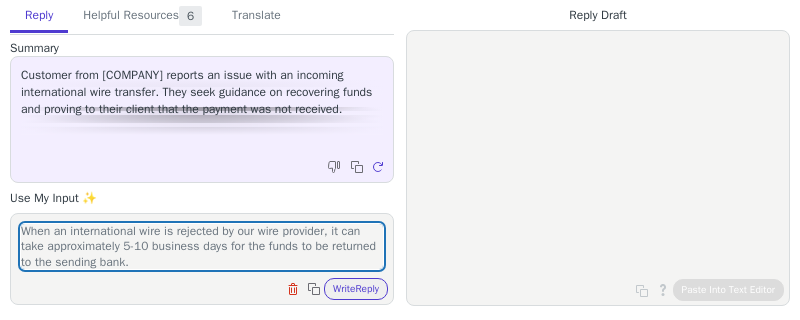 scroll, scrollTop: 0, scrollLeft: 0, axis: both 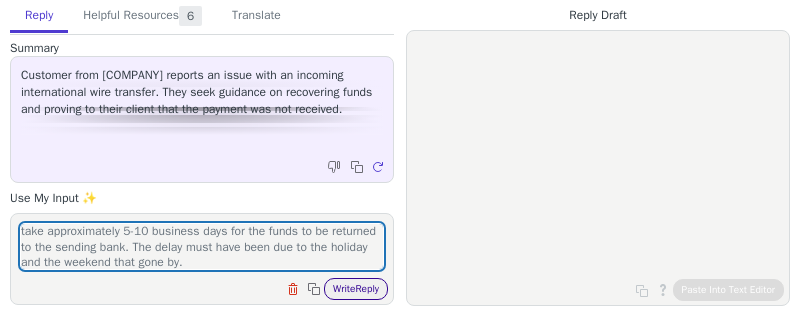 type on "When an international wire is rejected by our wire provider, it can take approximately 5-10 business days for the funds to be returned to the sending bank. The delay must have been due to the holiday and the weekend that gone by." 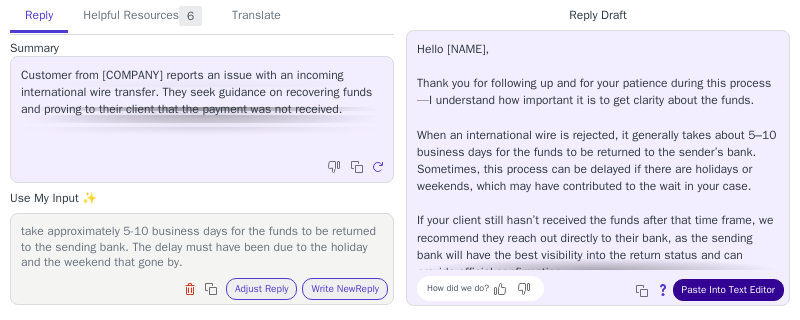 click on "Paste Into Text Editor" at bounding box center (728, 290) 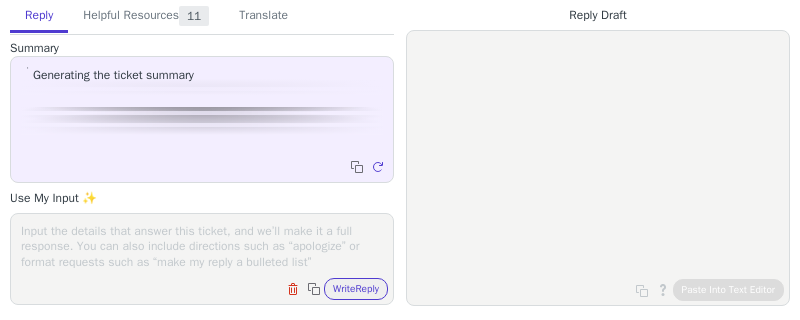 scroll, scrollTop: 0, scrollLeft: 0, axis: both 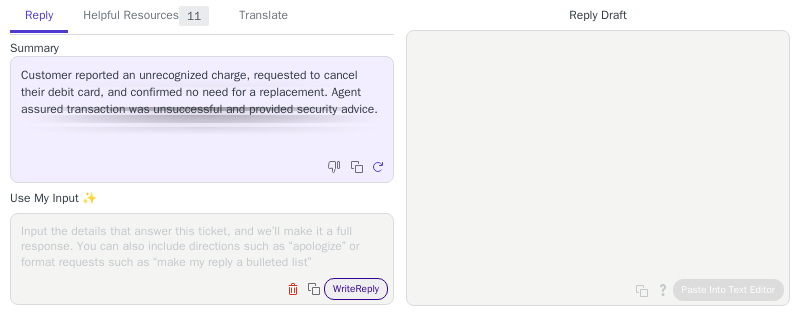 click on "Write  Reply" at bounding box center (356, 289) 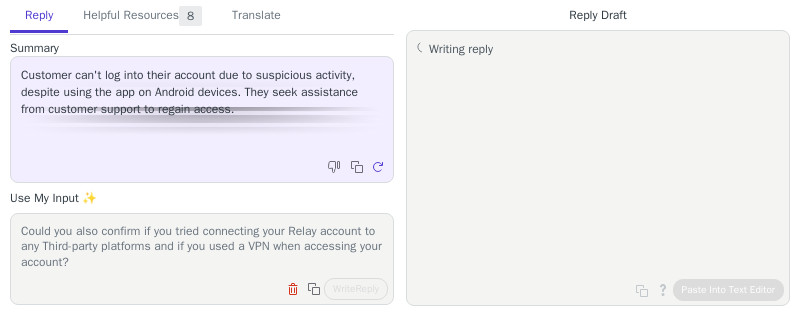 scroll, scrollTop: 0, scrollLeft: 0, axis: both 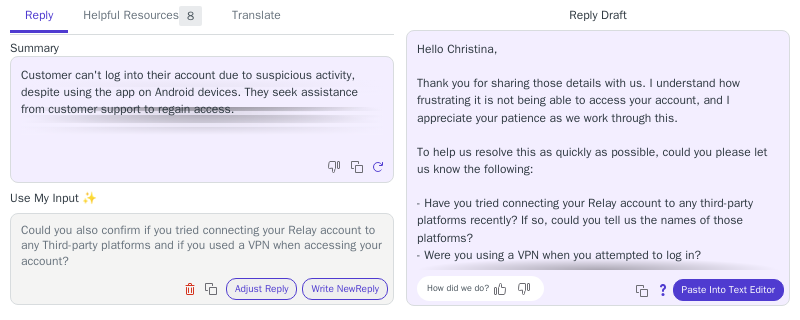 click on "Hello [NAME], Thank you for sharing those details with us. I understand how frustrating it is not being able to access your account, and I appreciate your patience as we work through this. To help us resolve this as quickly as possible, could you please let us know the following: - Have you tried connecting your Relay account to any third-party platforms recently? If so, could you tell us the names of those platforms? - Were you using a VPN when you attempted to log in? Once we have this additional information, we’ll be able to look into your login issue further. Please let us know if you have any questions or concerns in the meantime—we’re here to assist you." at bounding box center [598, 186] 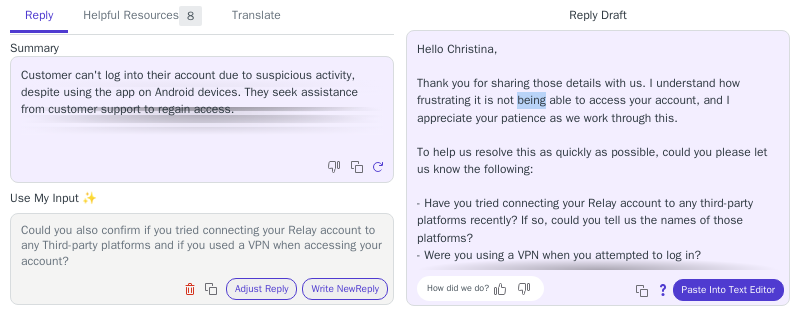 click on "Hello [NAME], Thank you for sharing those details with us. I understand how frustrating it is not being able to access your account, and I appreciate your patience as we work through this. To help us resolve this as quickly as possible, could you please let us know the following: - Have you tried connecting your Relay account to any third-party platforms recently? If so, could you tell us the names of those platforms? - Were you using a VPN when you attempted to log in? Once we have this additional information, we’ll be able to look into your login issue further. Please let us know if you have any questions or concerns in the meantime—we’re here to assist you." at bounding box center [598, 186] 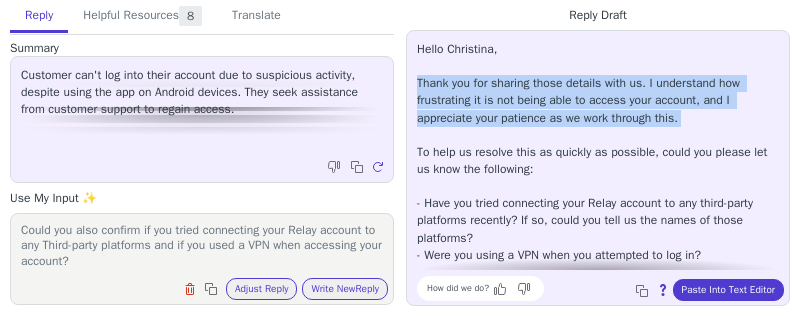 click on "Hello Christina, Thank you for sharing those details with us. I understand how frustrating it is not being able to access your account, and I appreciate your patience as we work through this. To help us resolve this as quickly as possible, could you please let us know the following: - Have you tried connecting your Relay account to any third-party platforms recently? If so, could you tell us the names of those platforms? - Were you using a VPN when you attempted to log in? Once we have this additional information, we’ll be able to look into your login issue further. Please let us know if you have any questions or concerns in the meantime—we’re here to assist you." at bounding box center (598, 186) 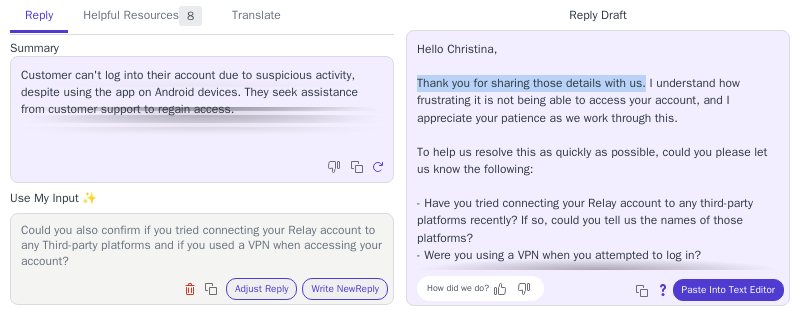 drag, startPoint x: 415, startPoint y: 84, endPoint x: 664, endPoint y: 85, distance: 249.00201 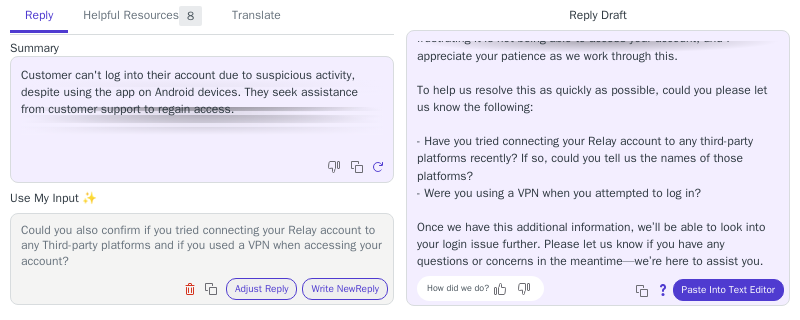 scroll, scrollTop: 80, scrollLeft: 0, axis: vertical 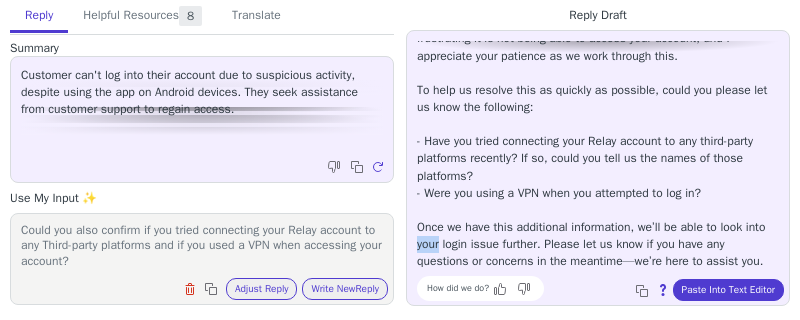 click on "Hello Christina, Thank you for sharing those details with us. I understand how frustrating it is not being able to access your account, and I appreciate your patience as we work through this. To help us resolve this as quickly as possible, could you please let us know the following: - Have you tried connecting your Relay account to any third-party platforms recently? If so, could you tell us the names of those platforms? - Were you using a VPN when you attempted to log in? Once we have this additional information, we’ll be able to look into your login issue further. Please let us know if you have any questions or concerns in the meantime—we’re here to assist you." at bounding box center [598, 124] 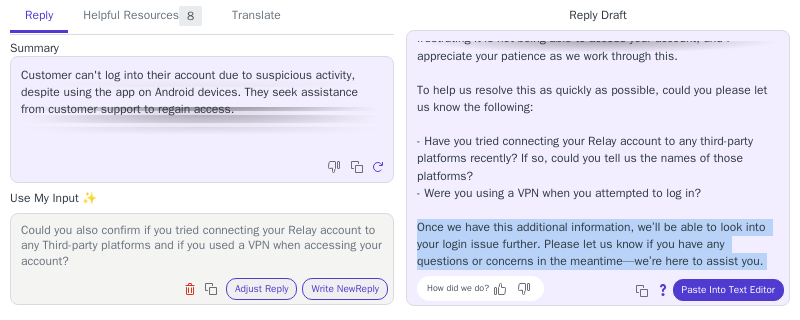 click on "Hello Christina, Thank you for sharing those details with us. I understand how frustrating it is not being able to access your account, and I appreciate your patience as we work through this. To help us resolve this as quickly as possible, could you please let us know the following: - Have you tried connecting your Relay account to any third-party platforms recently? If so, could you tell us the names of those platforms? - Were you using a VPN when you attempted to log in? Once we have this additional information, we’ll be able to look into your login issue further. Please let us know if you have any questions or concerns in the meantime—we’re here to assist you." at bounding box center (598, 124) 